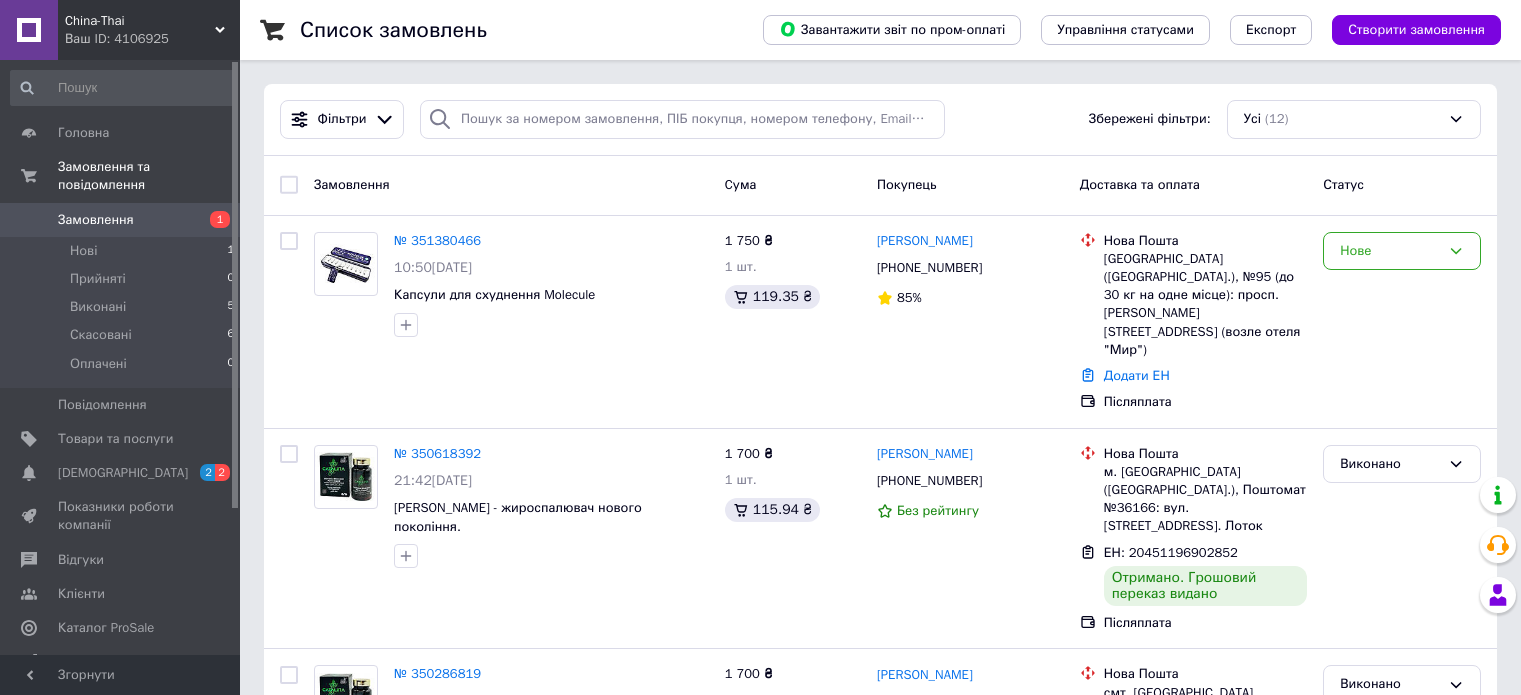 scroll, scrollTop: 0, scrollLeft: 0, axis: both 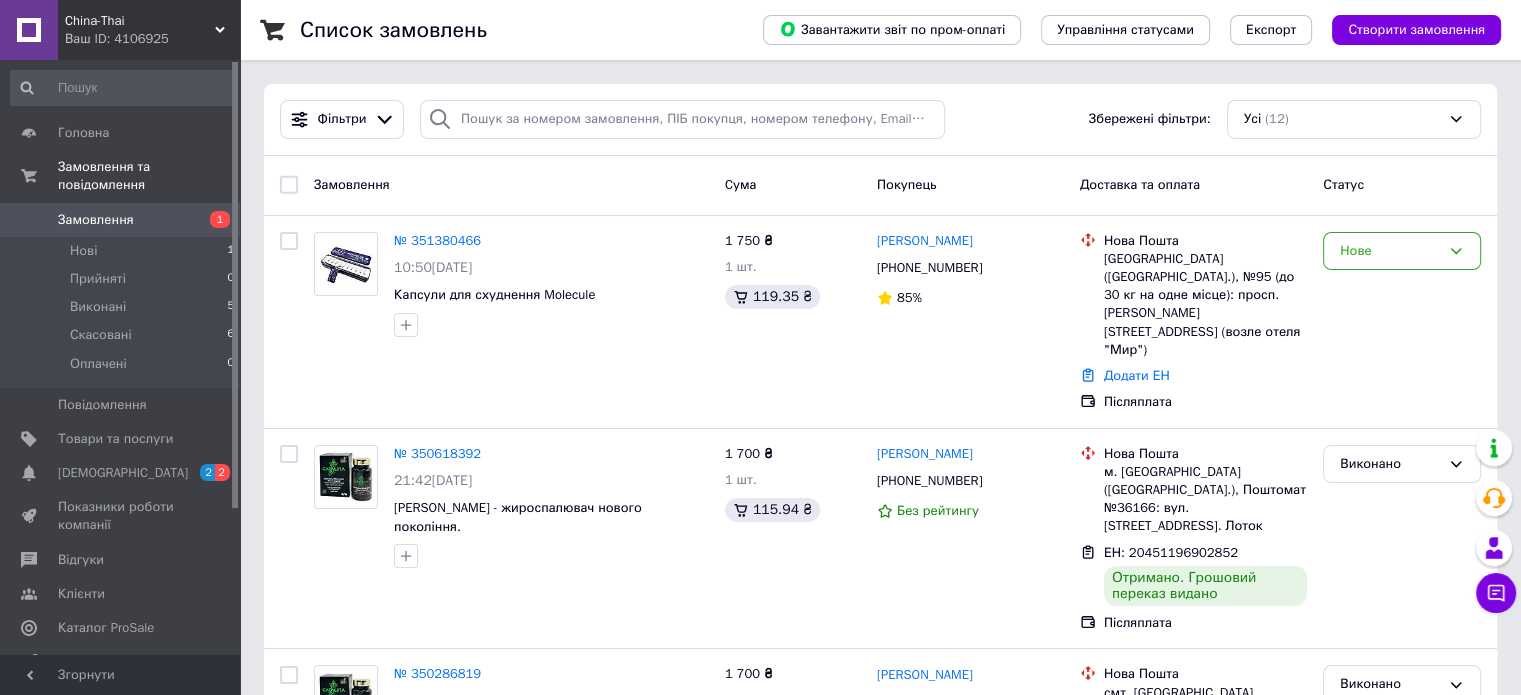 click on "Замовлення" at bounding box center [121, 220] 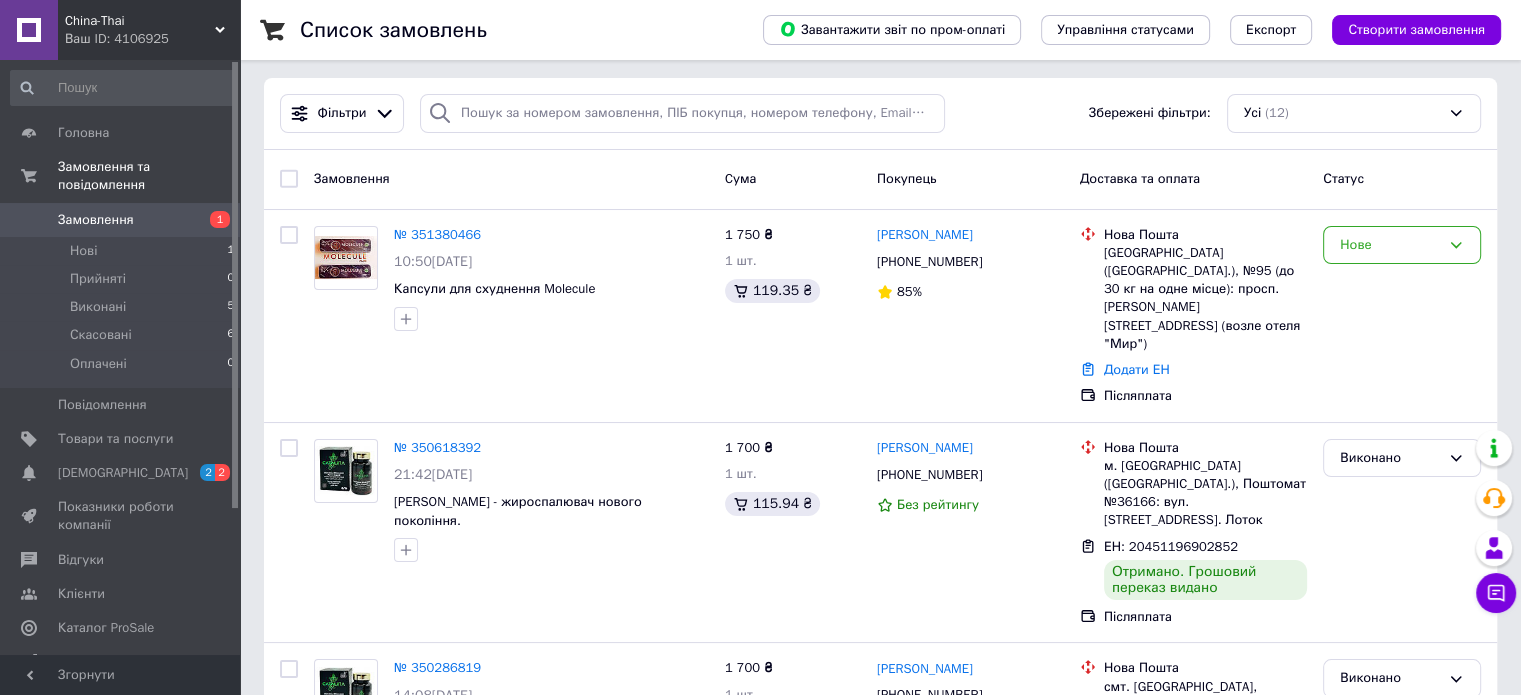 scroll, scrollTop: 0, scrollLeft: 0, axis: both 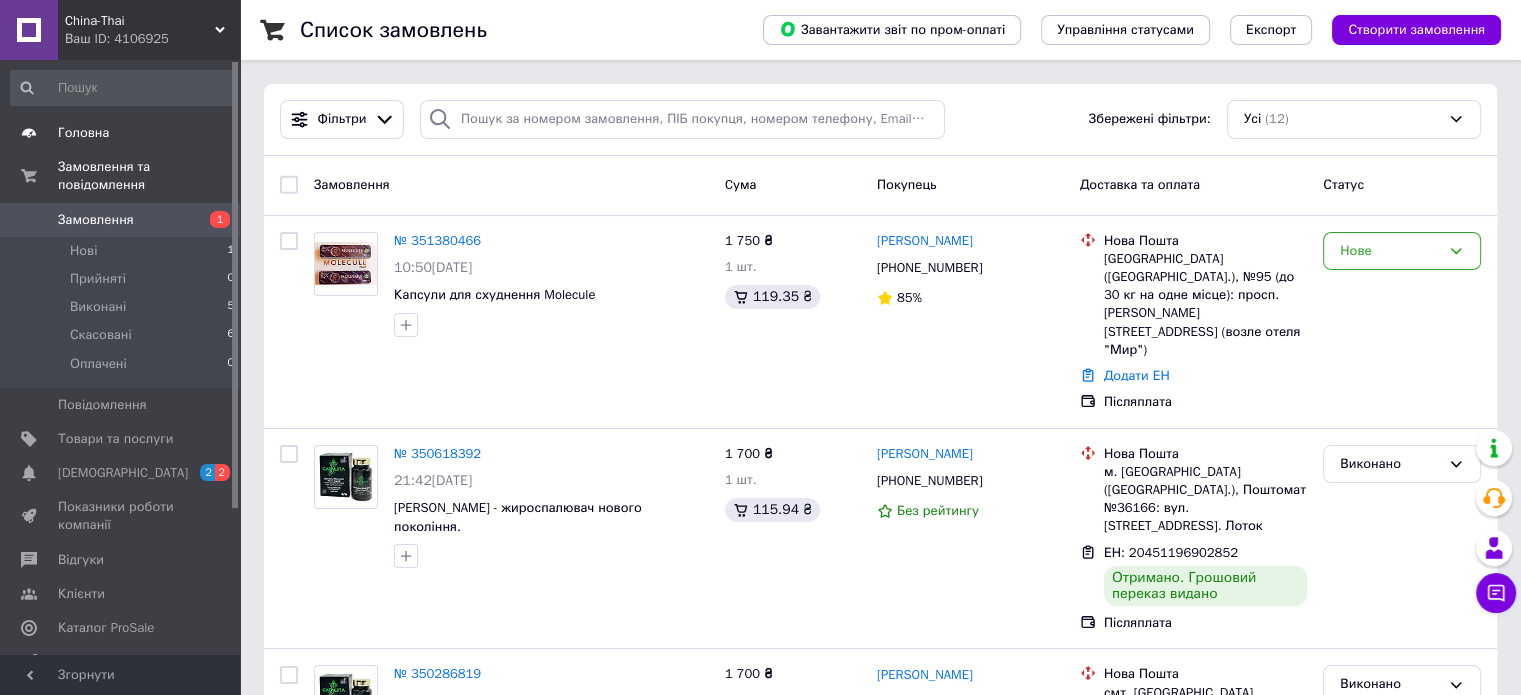 click on "Головна" at bounding box center (83, 133) 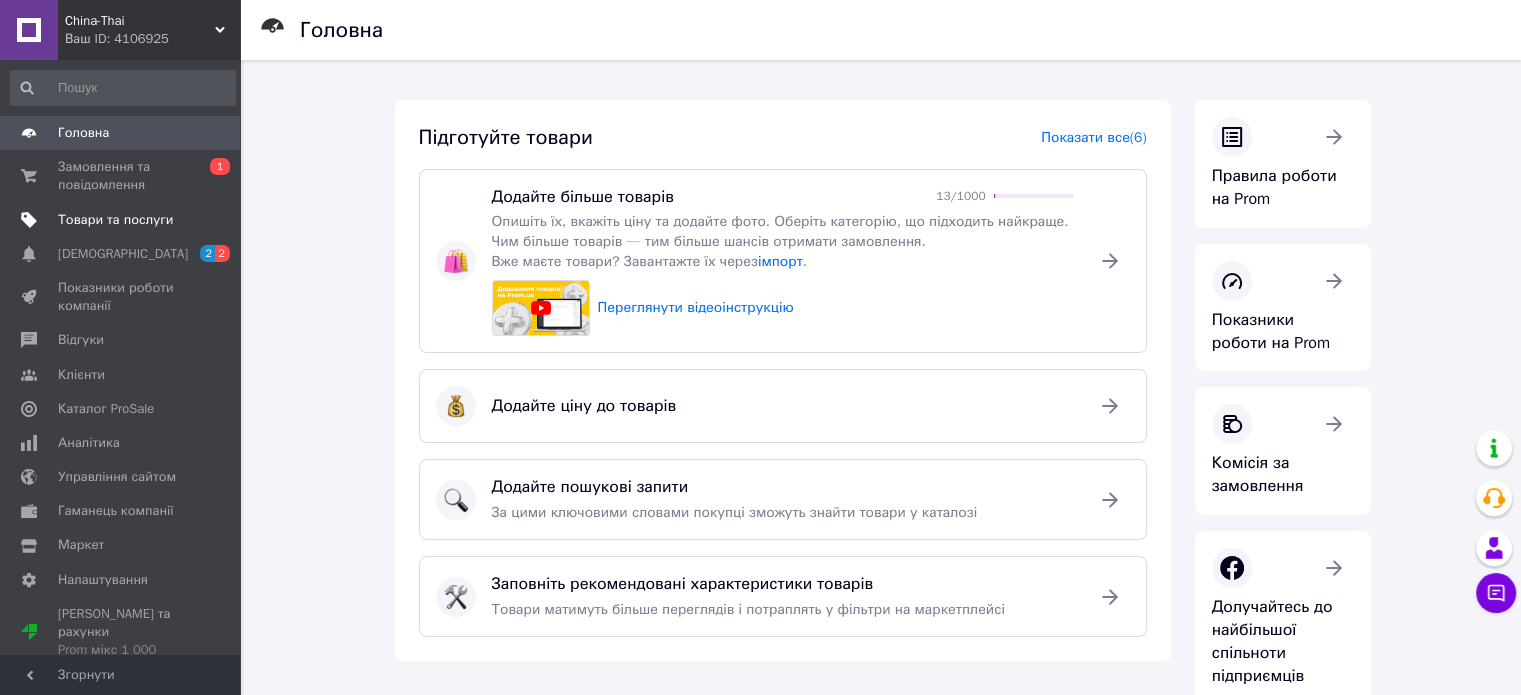 click on "Товари та послуги" at bounding box center (115, 220) 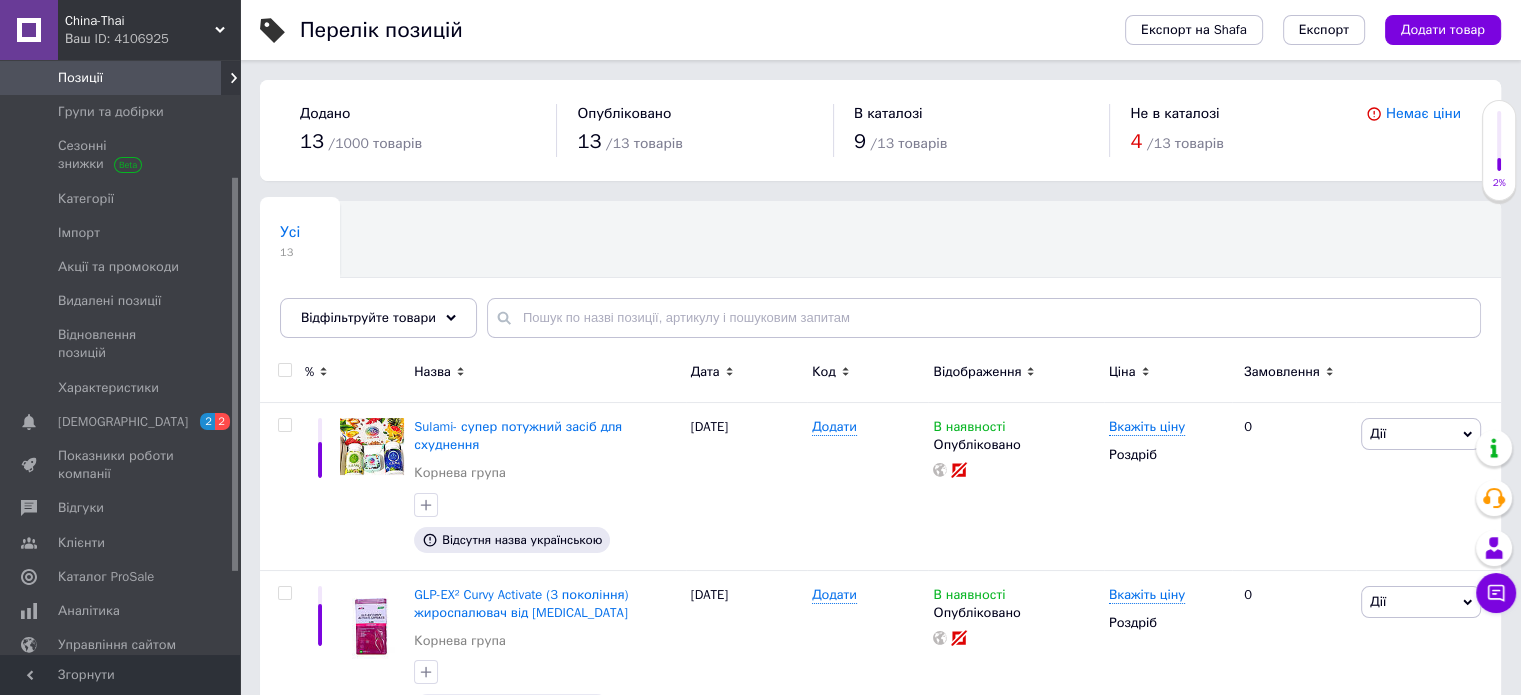 scroll, scrollTop: 200, scrollLeft: 0, axis: vertical 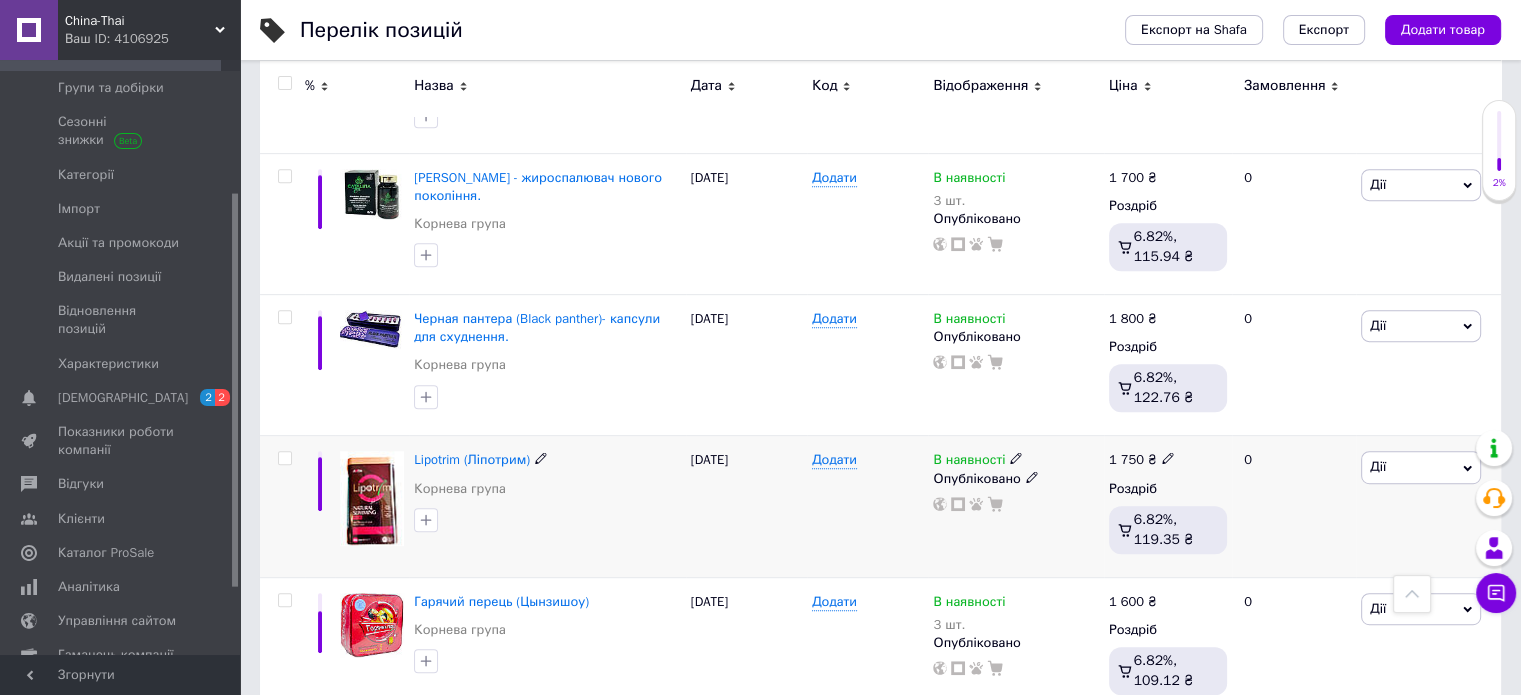 click at bounding box center [372, 498] 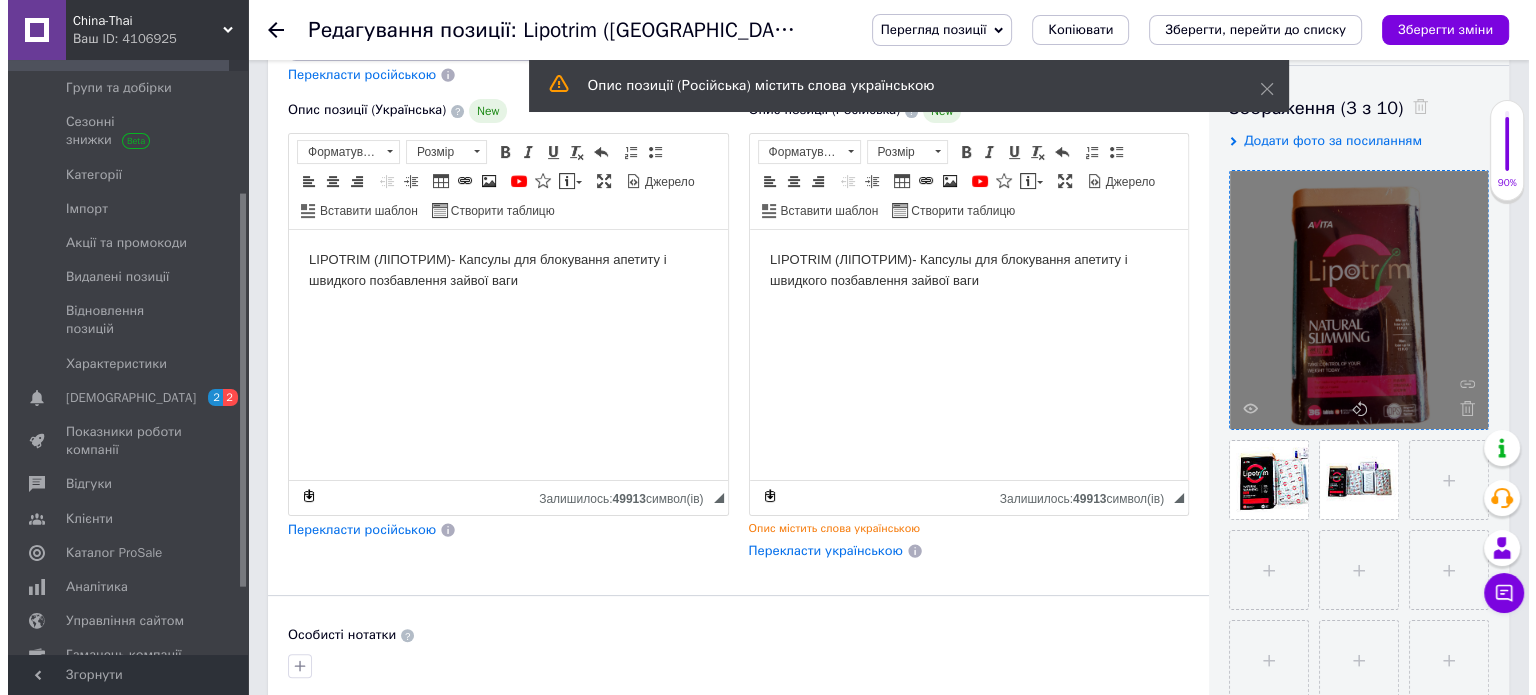 scroll, scrollTop: 433, scrollLeft: 0, axis: vertical 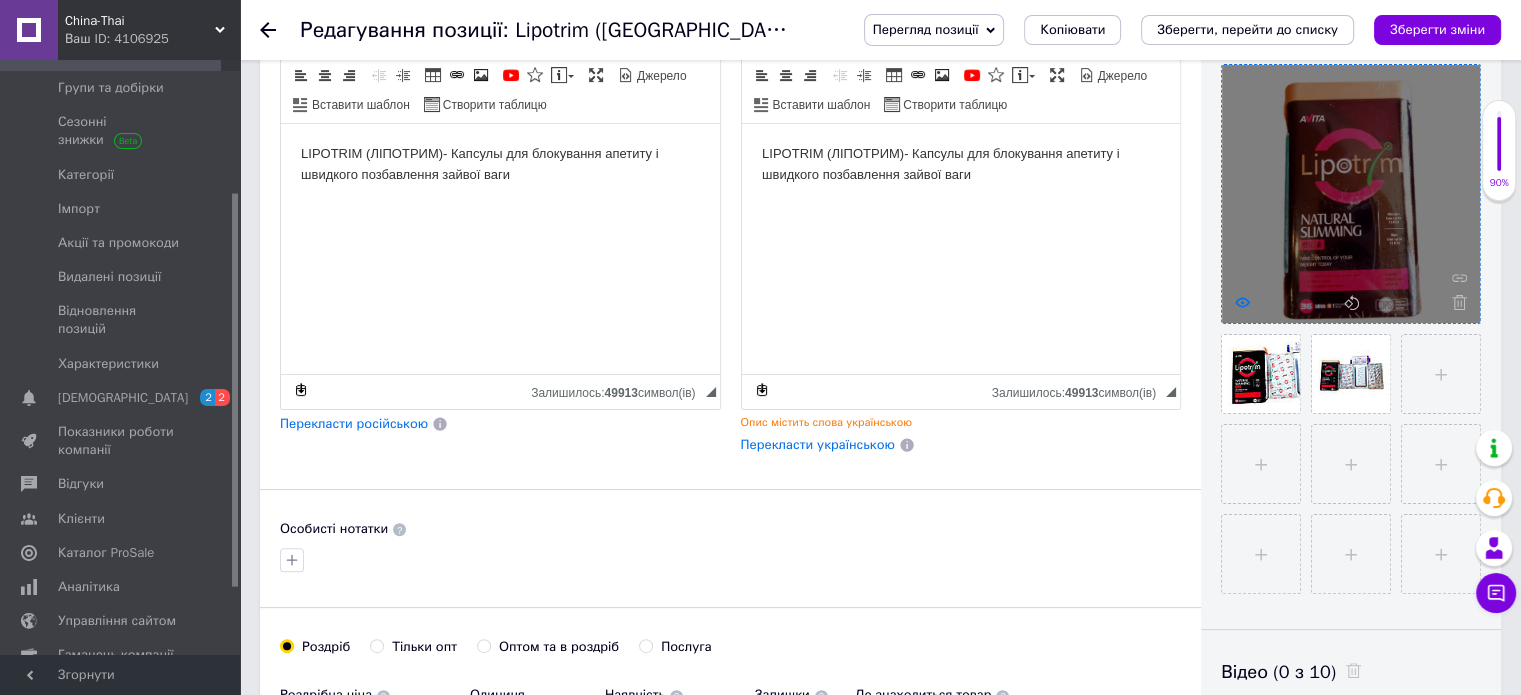 click 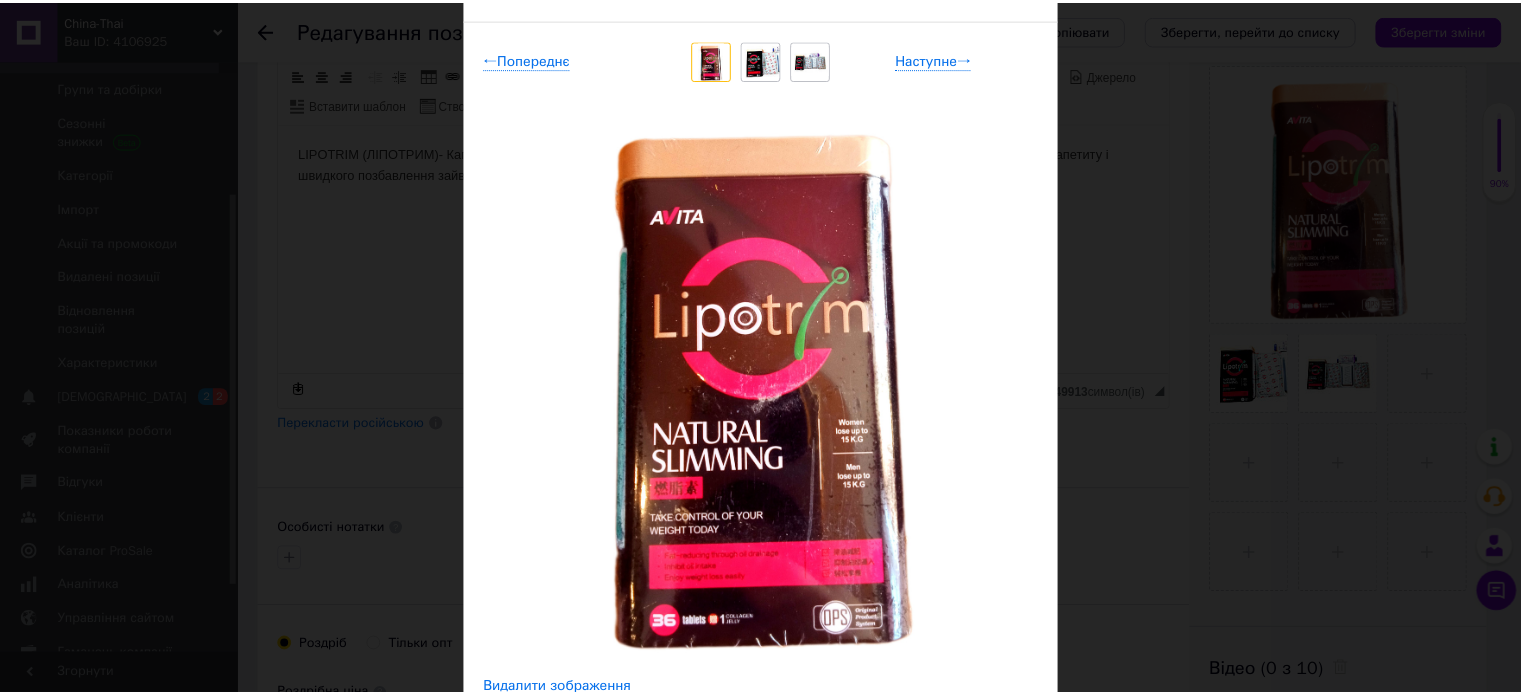 scroll, scrollTop: 133, scrollLeft: 0, axis: vertical 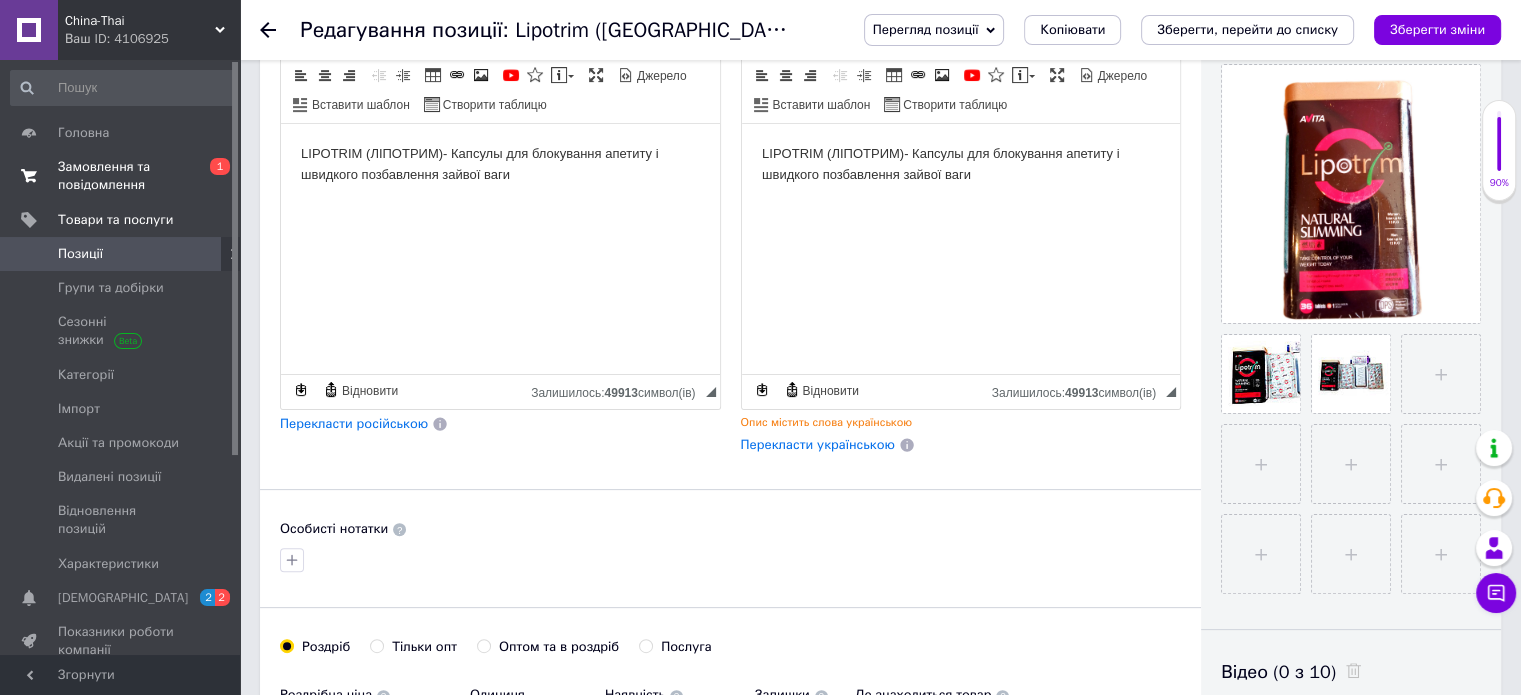 click on "Замовлення та повідомлення" at bounding box center (121, 176) 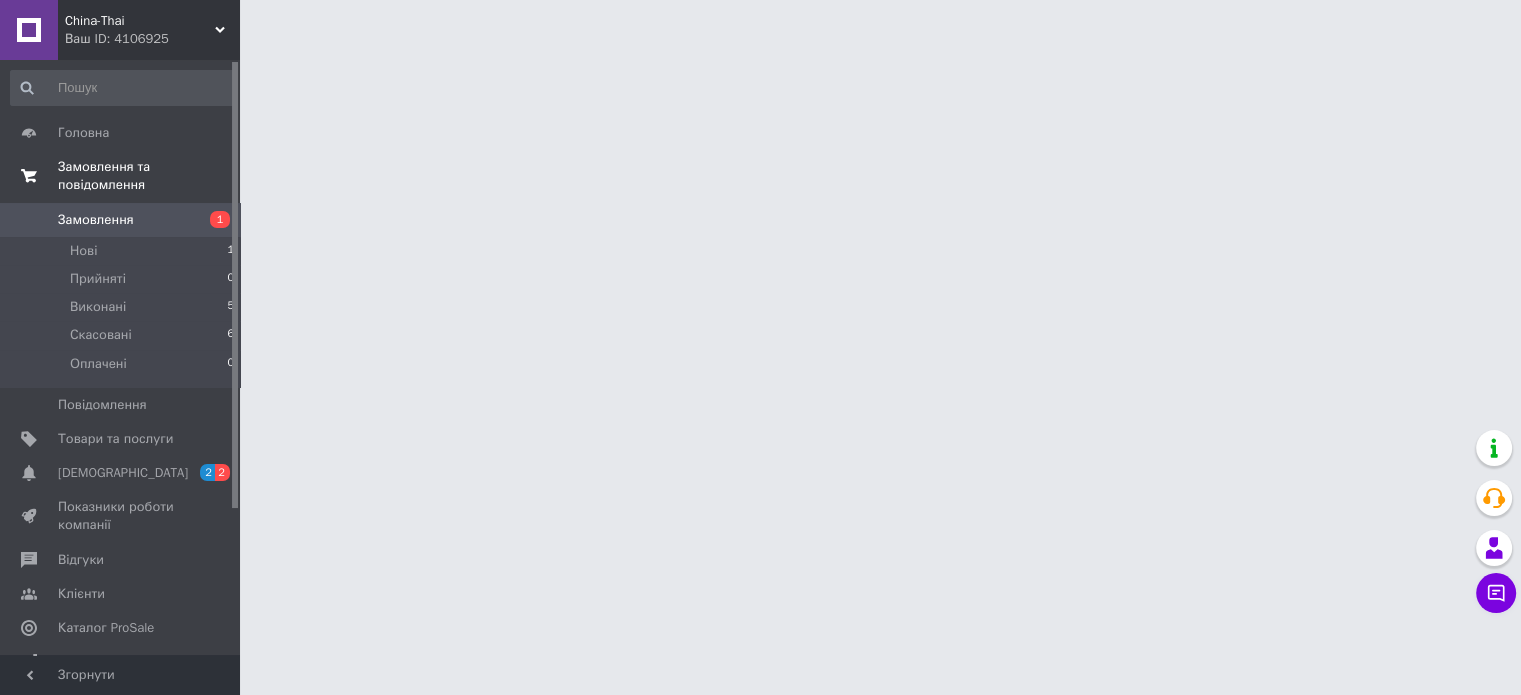 scroll, scrollTop: 0, scrollLeft: 0, axis: both 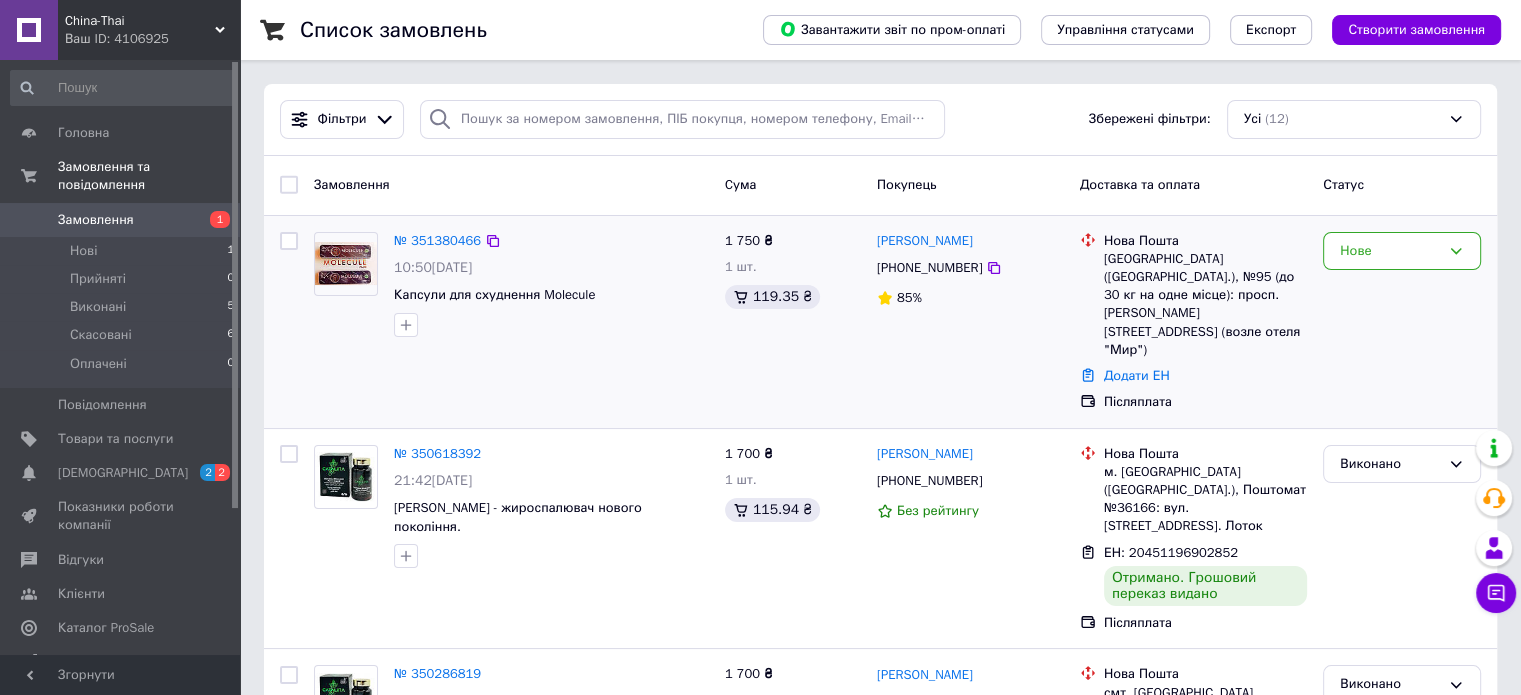 click at bounding box center [346, 263] 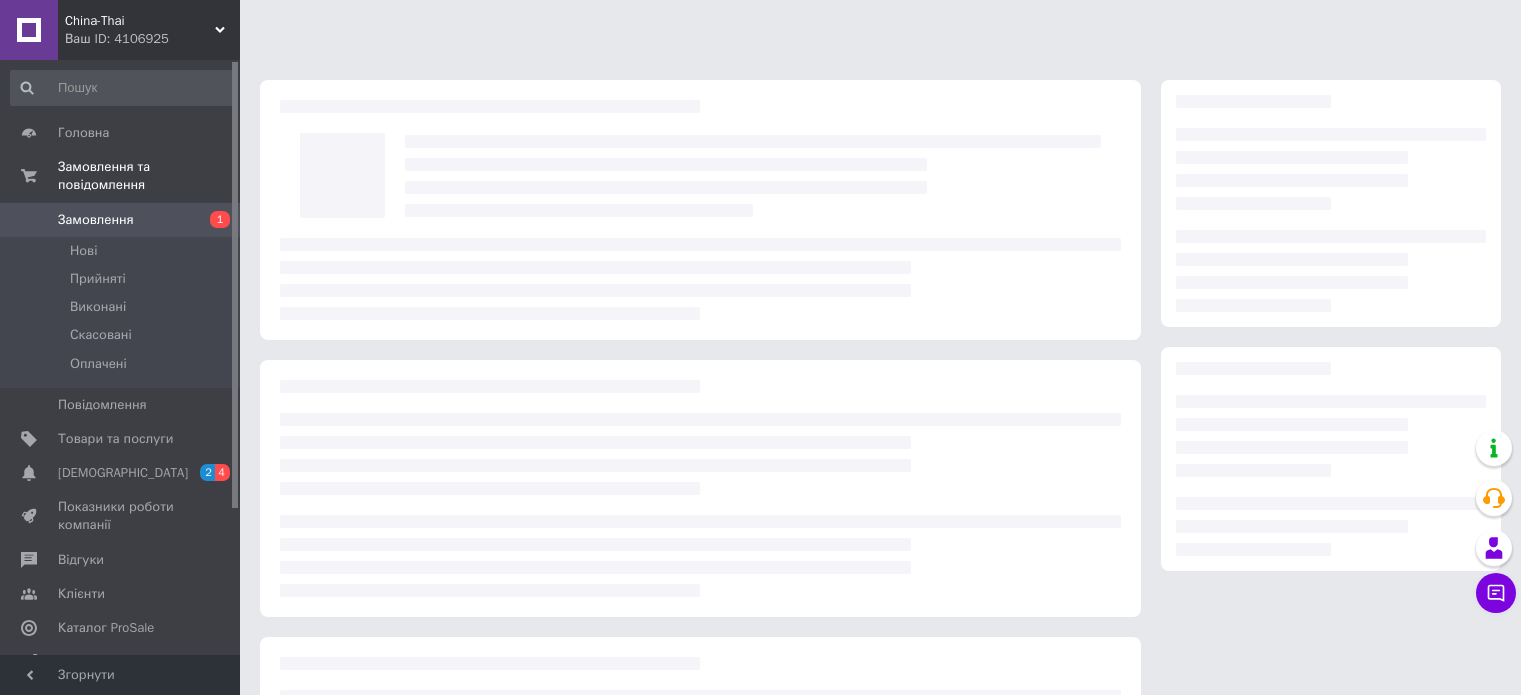 scroll, scrollTop: 0, scrollLeft: 0, axis: both 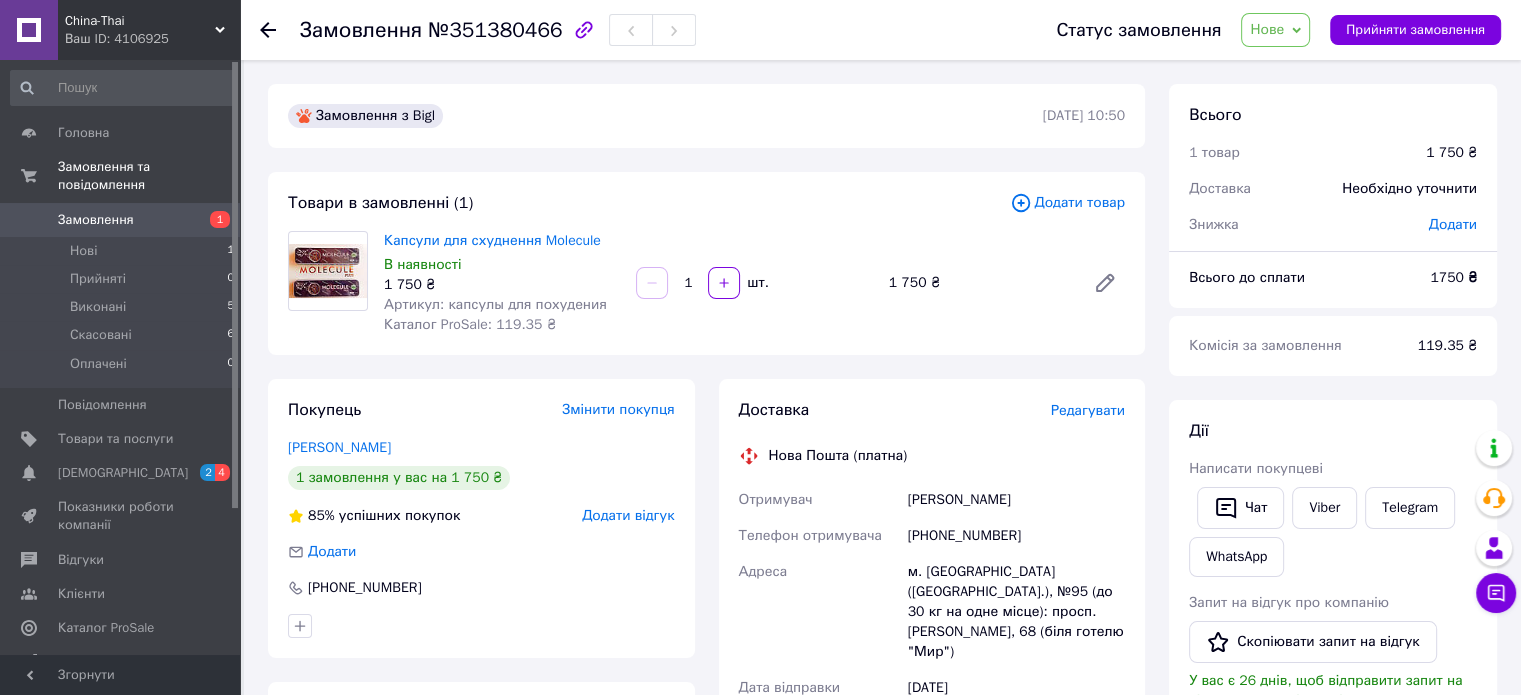 click at bounding box center (328, 271) 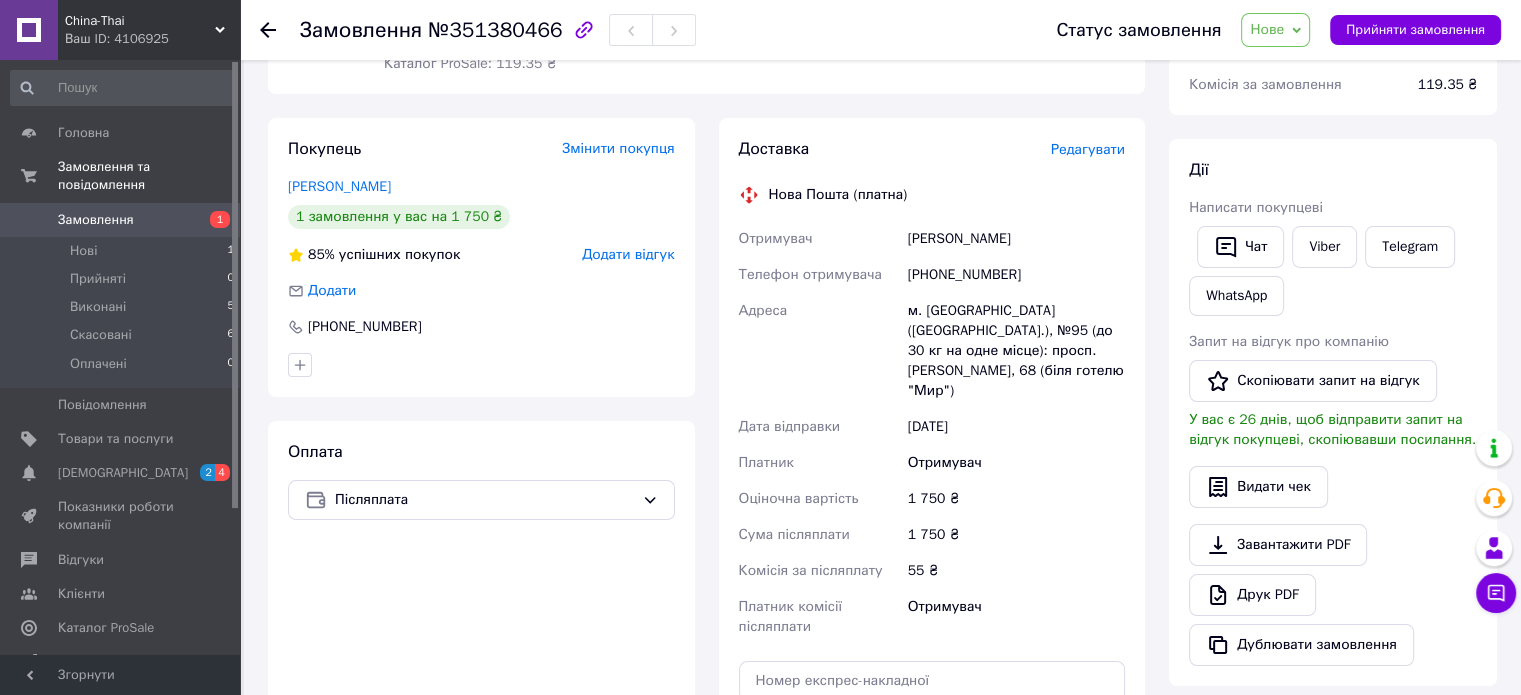 scroll, scrollTop: 170, scrollLeft: 0, axis: vertical 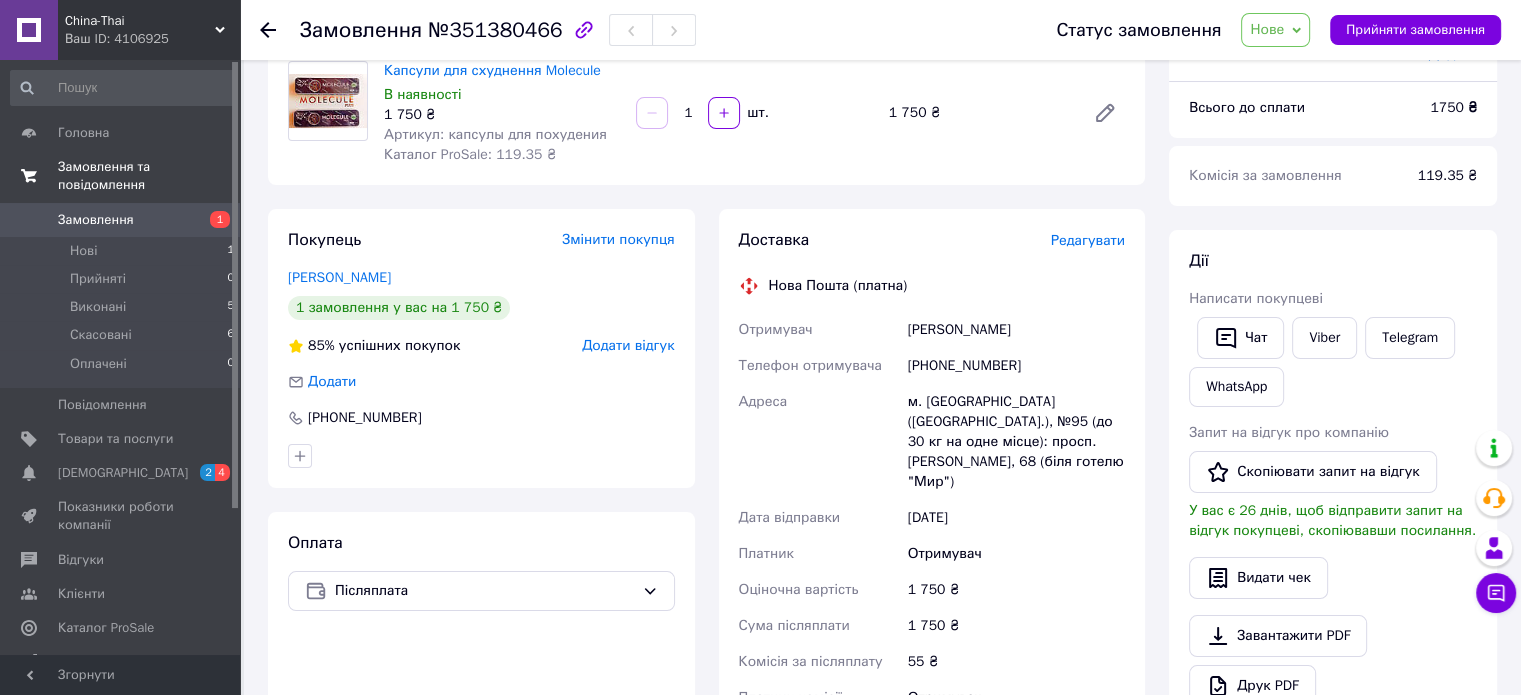 click on "Замовлення та повідомлення" at bounding box center (149, 176) 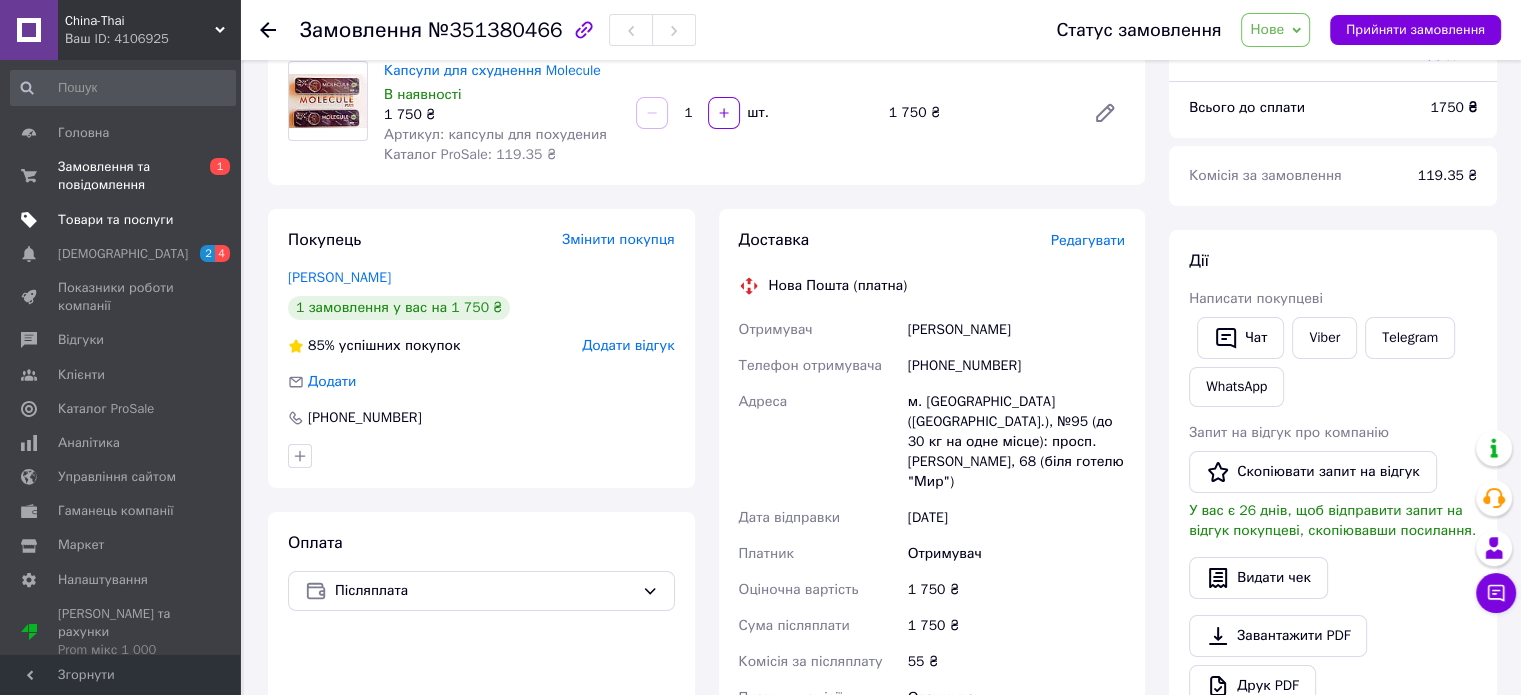 click on "Товари та послуги" at bounding box center (115, 220) 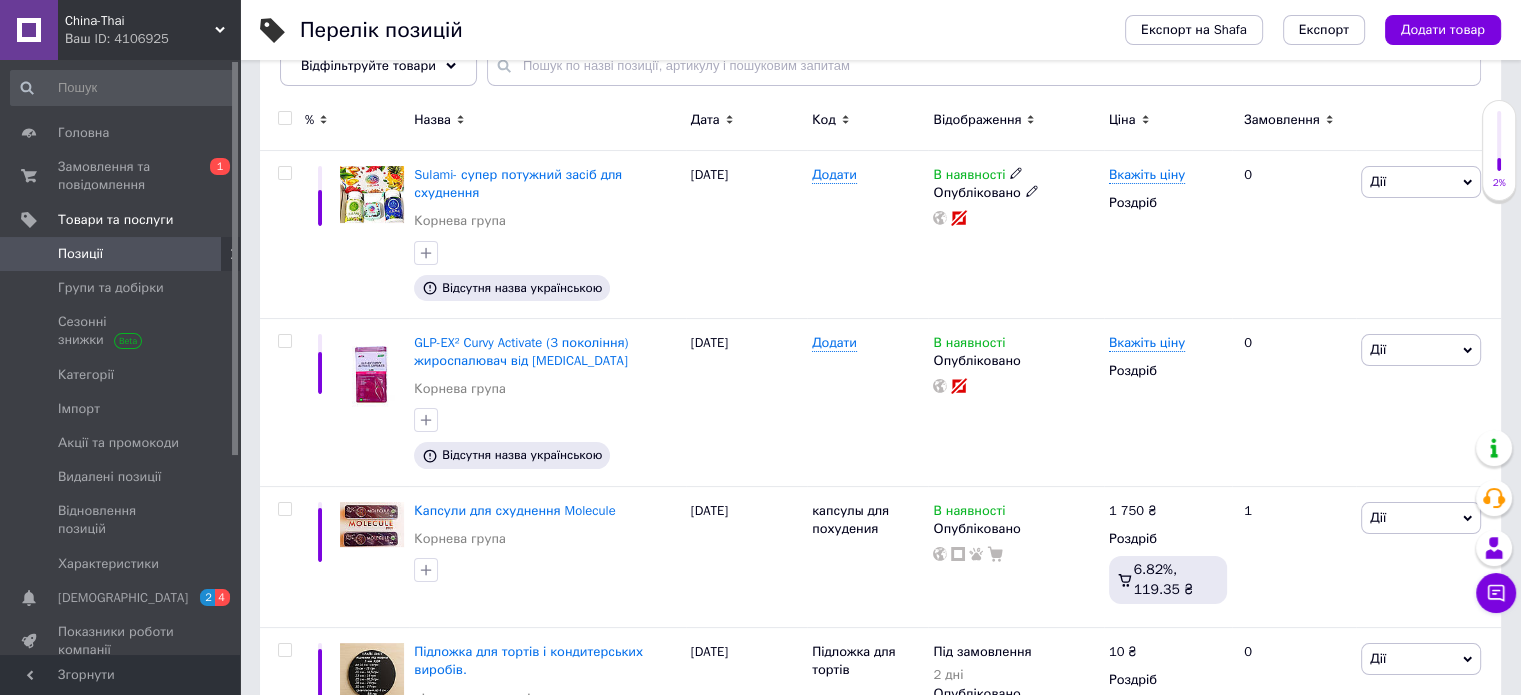 scroll, scrollTop: 336, scrollLeft: 0, axis: vertical 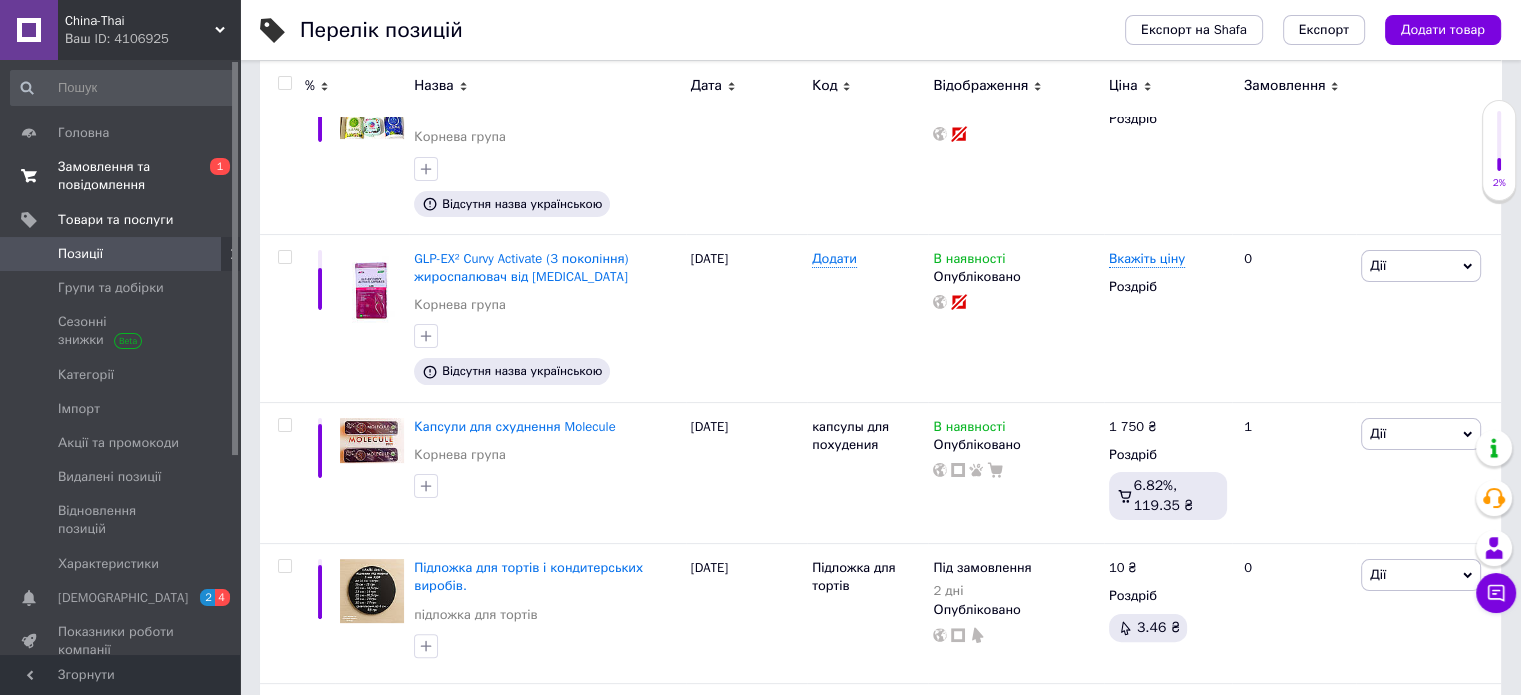 click on "Замовлення та повідомлення" at bounding box center (121, 176) 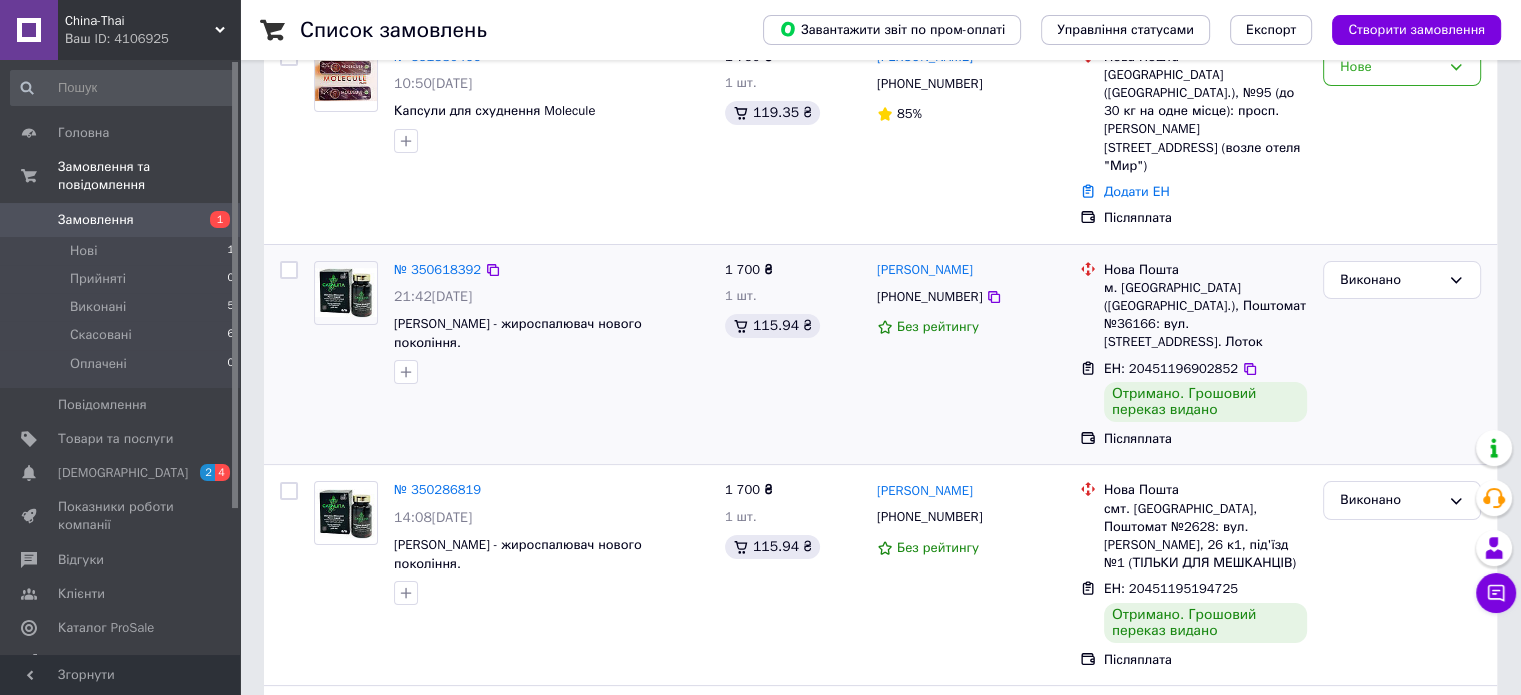 scroll, scrollTop: 178, scrollLeft: 0, axis: vertical 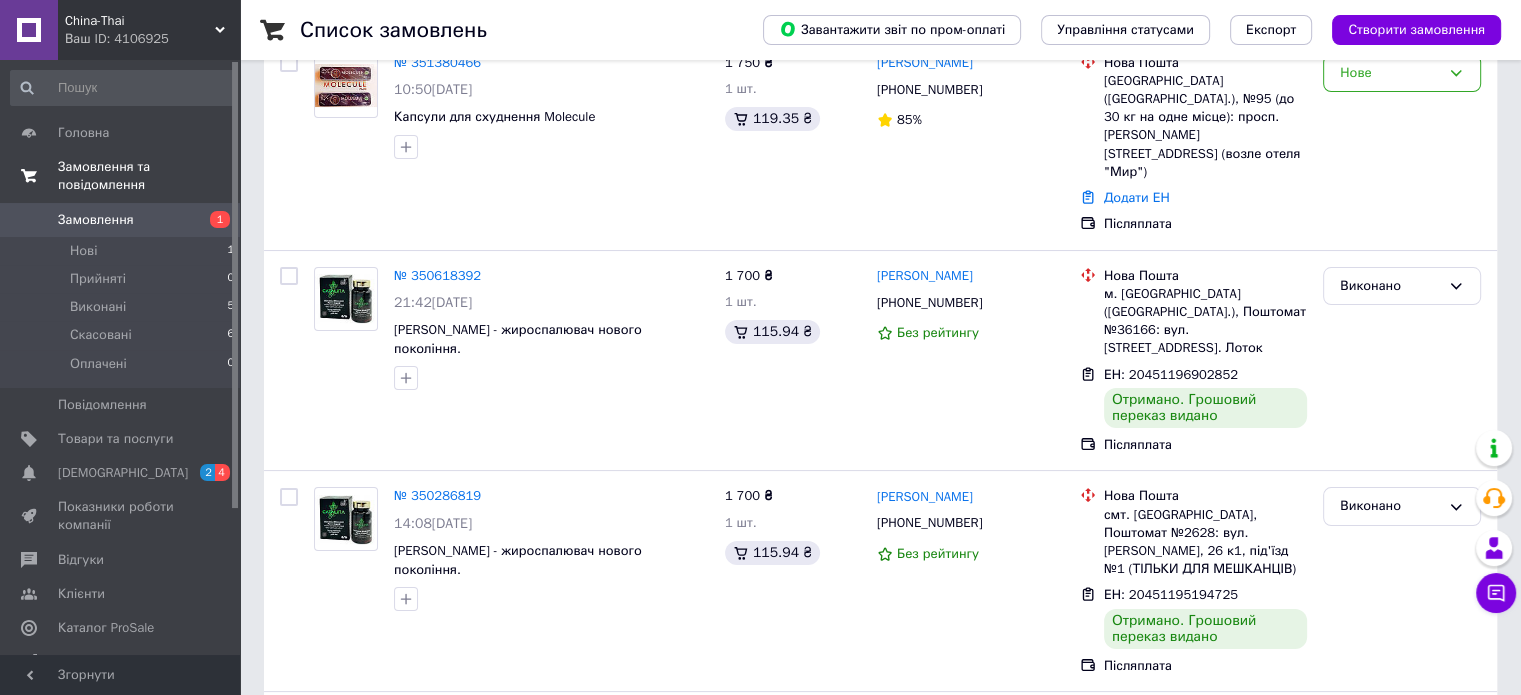 click on "Замовлення та повідомлення" at bounding box center (149, 176) 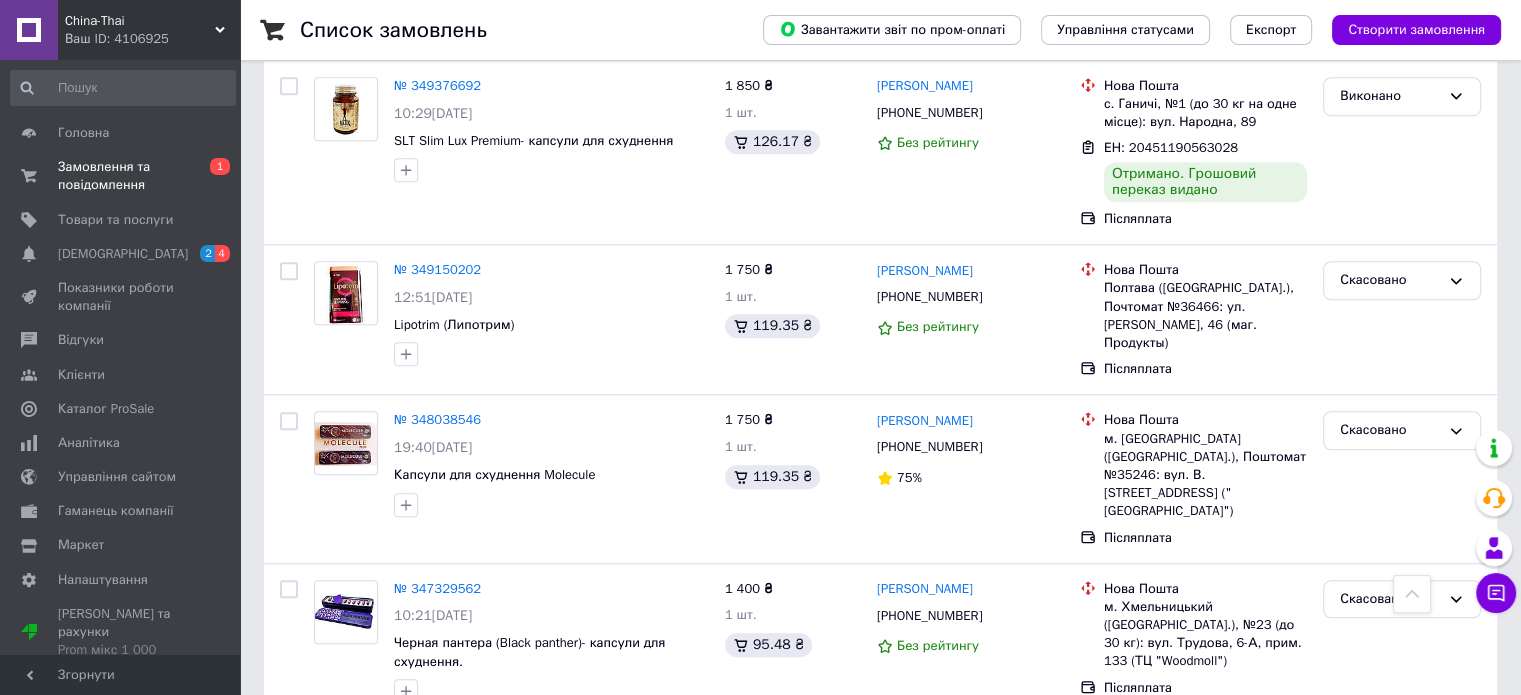scroll, scrollTop: 1544, scrollLeft: 0, axis: vertical 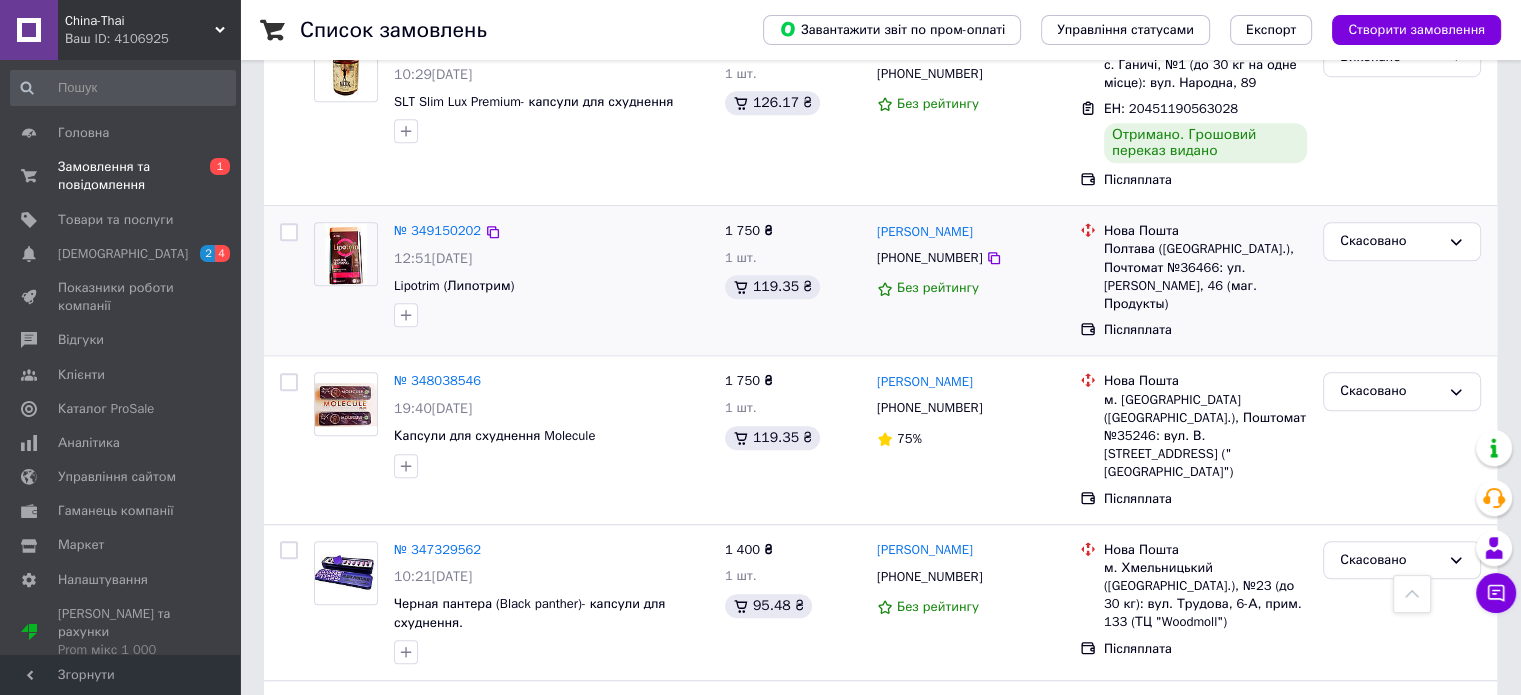 click on "№ 349150202 12:51[DATE] Lipotrim ([GEOGRAPHIC_DATA])" at bounding box center [551, 274] 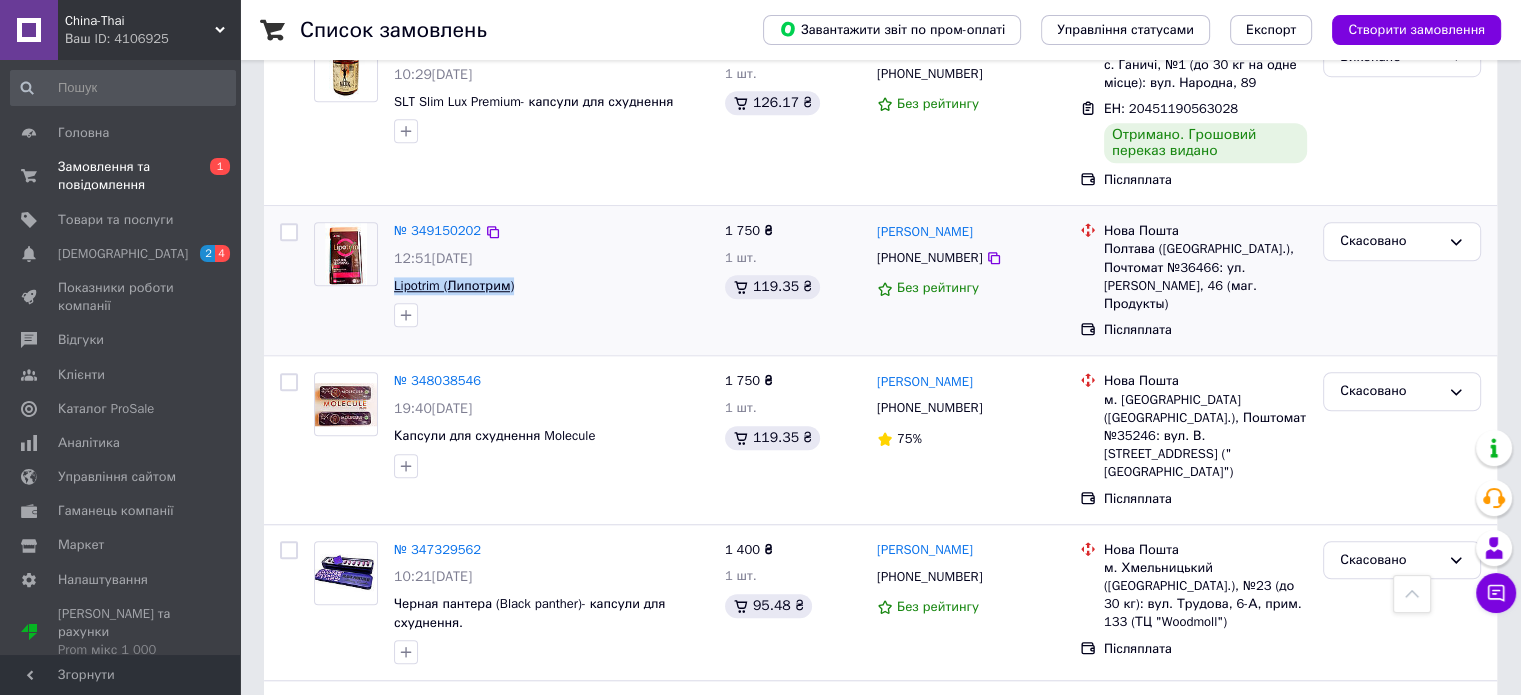 drag, startPoint x: 387, startPoint y: 167, endPoint x: 512, endPoint y: 173, distance: 125.14392 